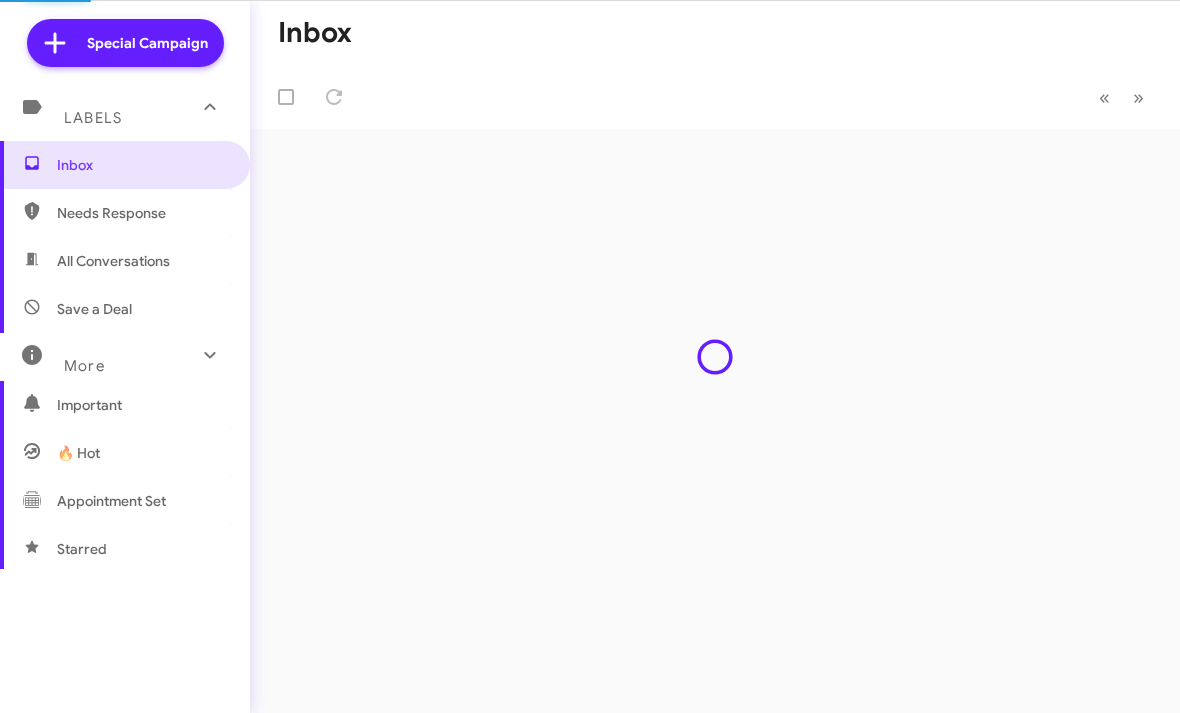 scroll, scrollTop: 0, scrollLeft: 0, axis: both 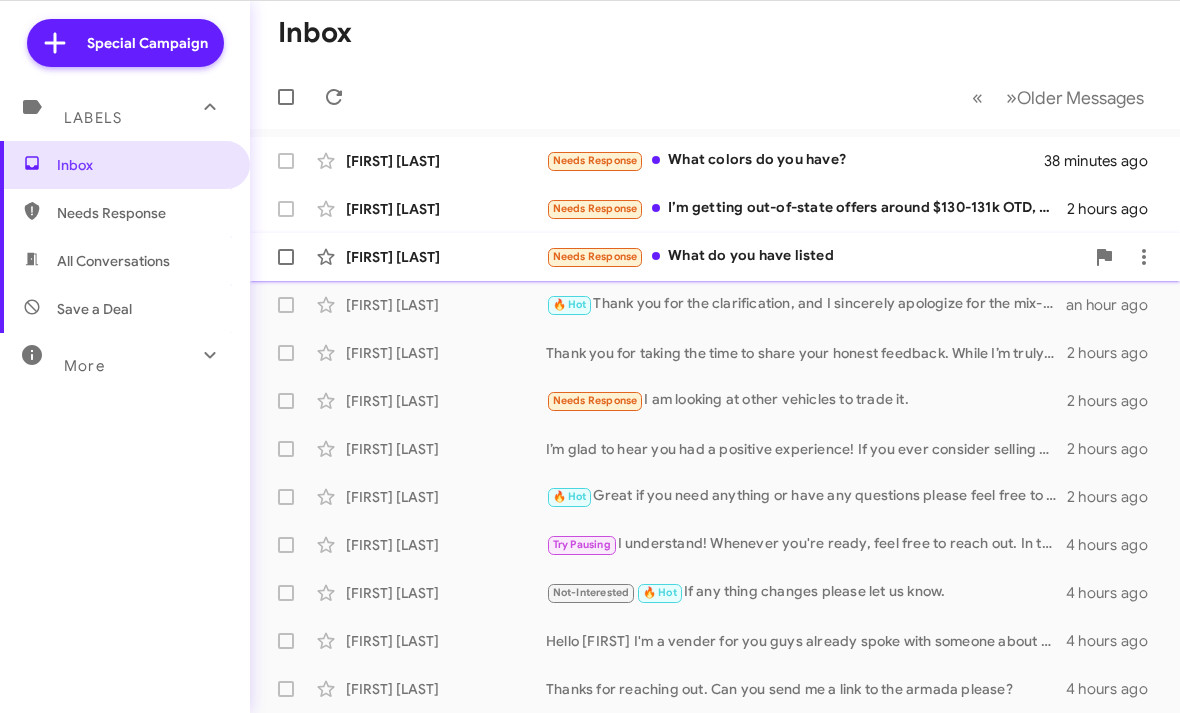 click on "Needs Response   What do you have listed" 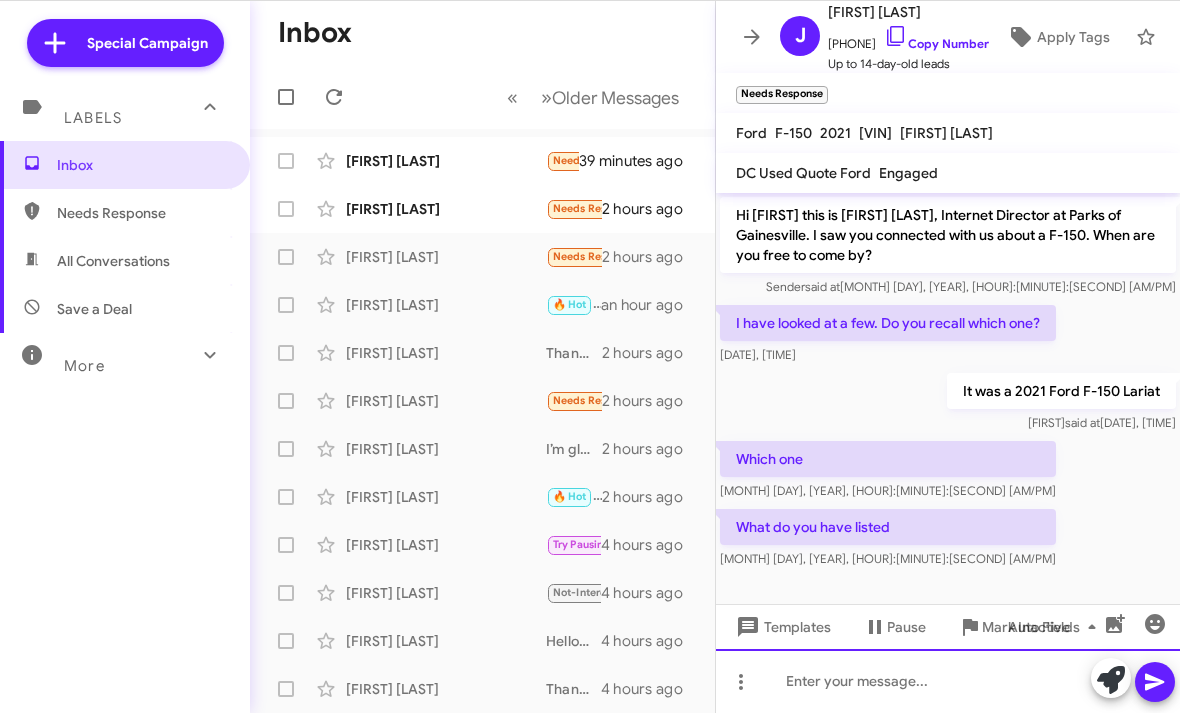 click 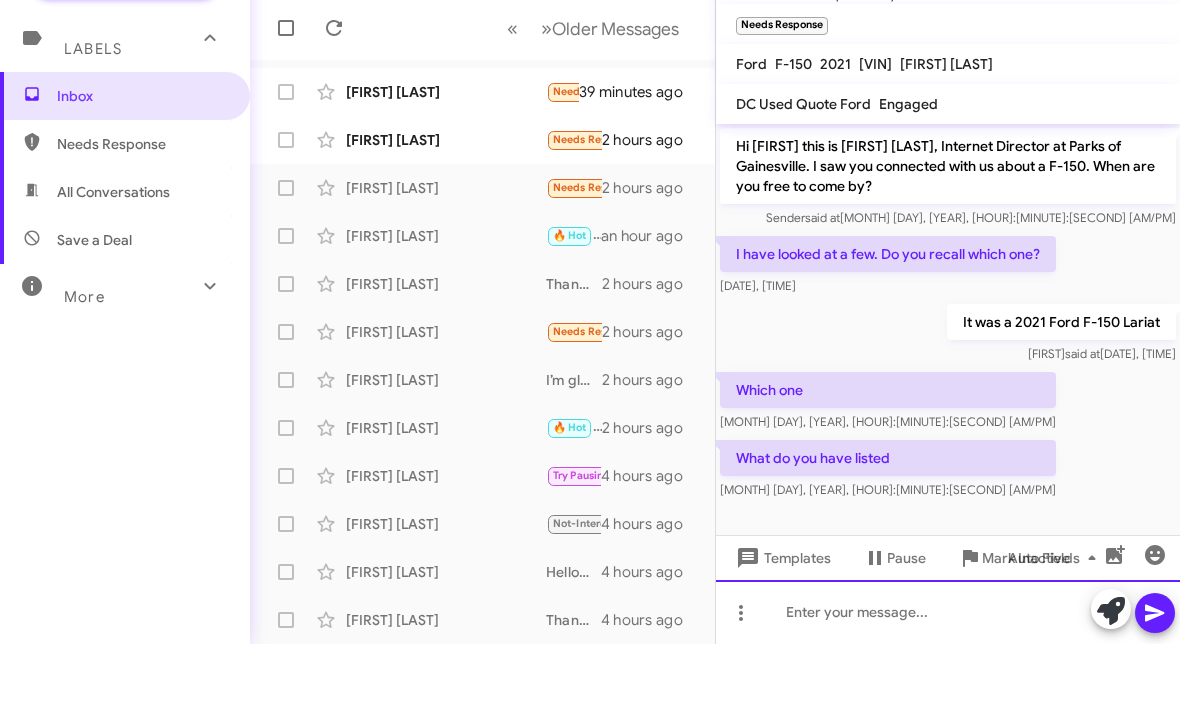 type 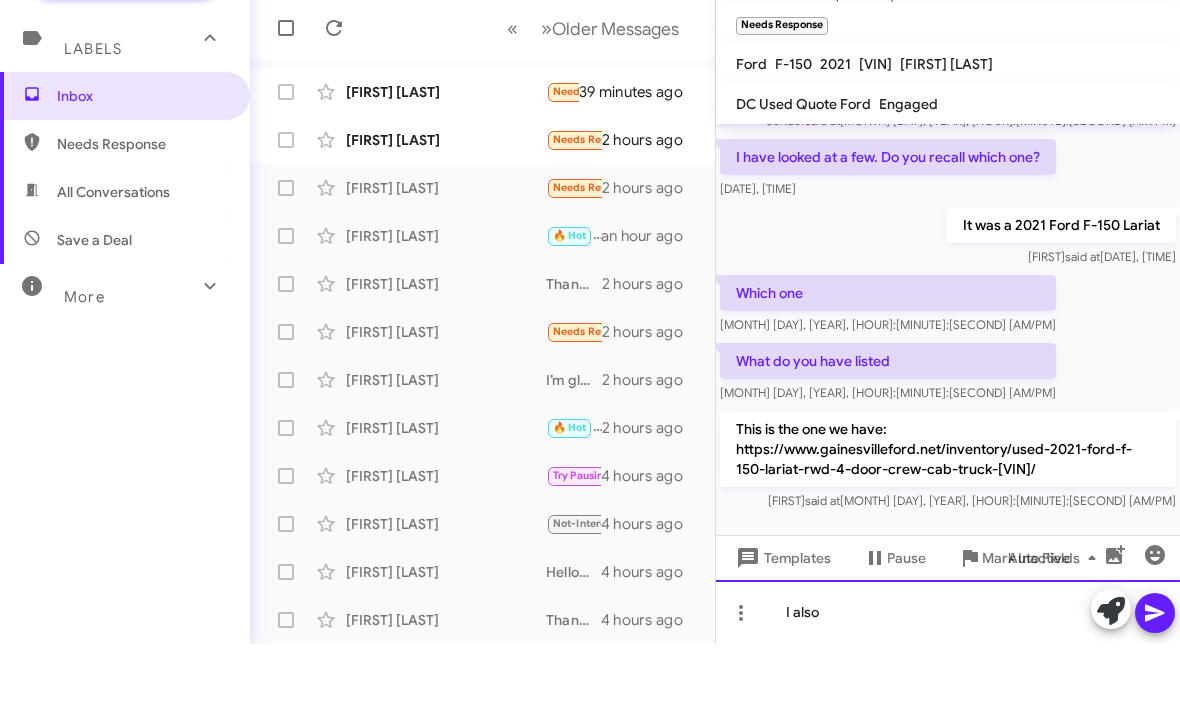 scroll, scrollTop: 107, scrollLeft: 0, axis: vertical 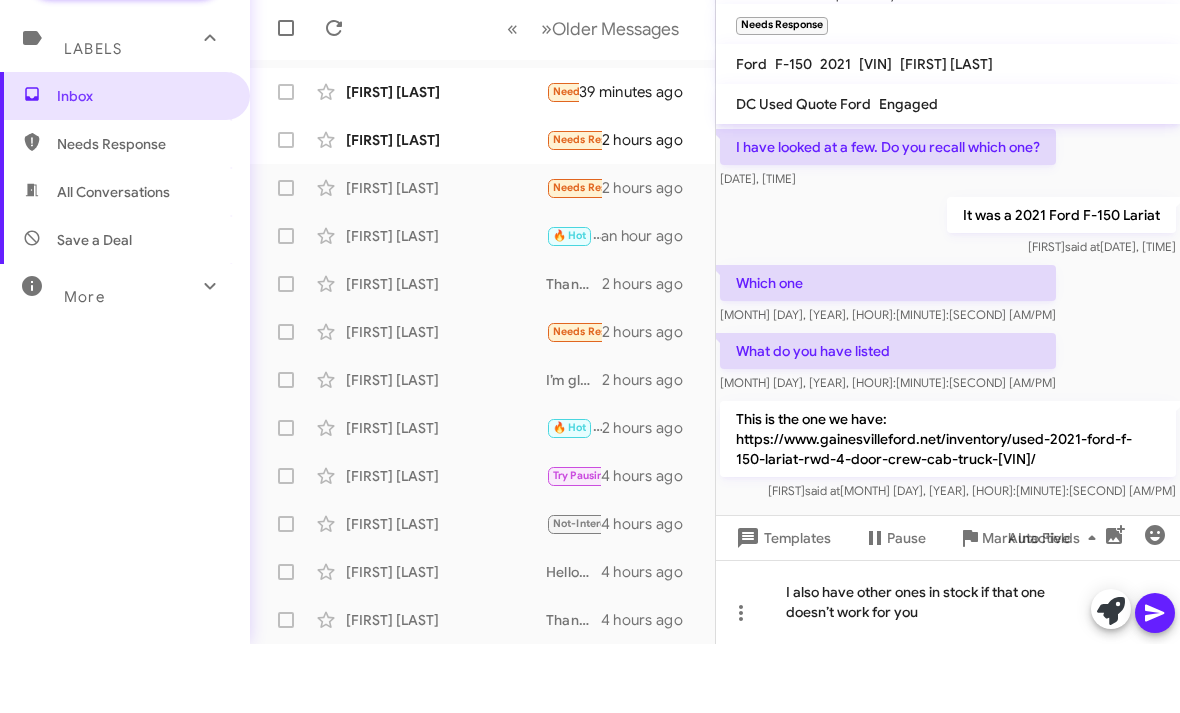 click 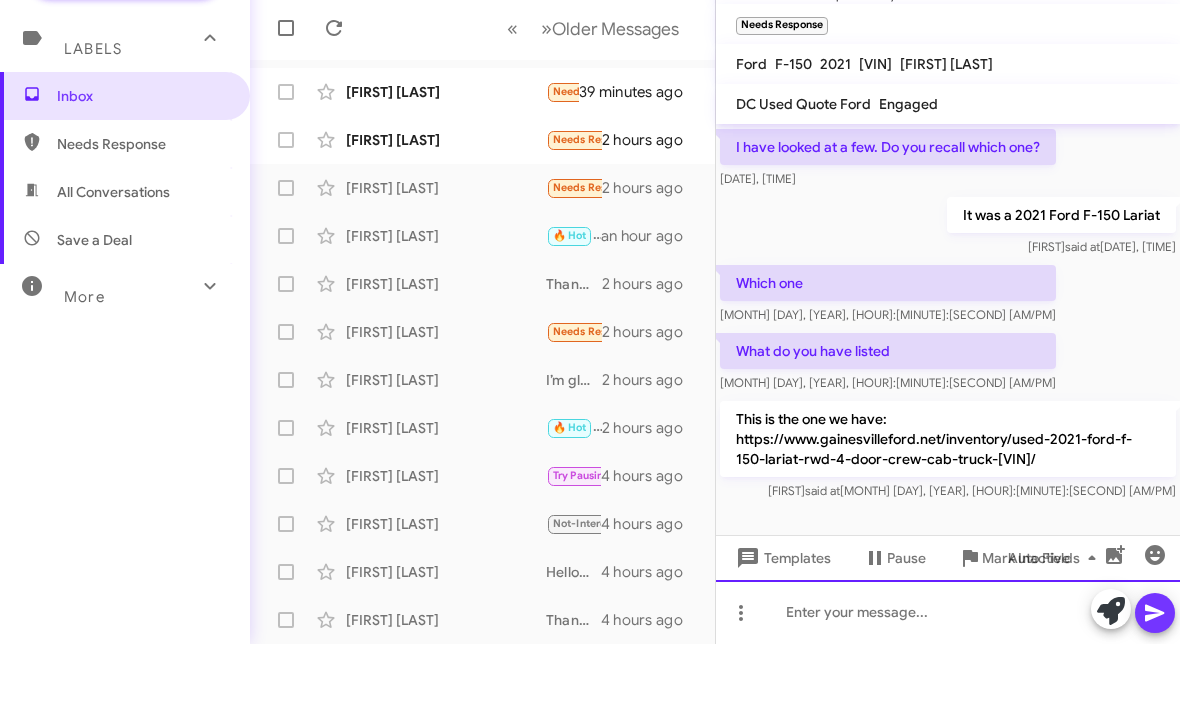 scroll, scrollTop: 72, scrollLeft: 0, axis: vertical 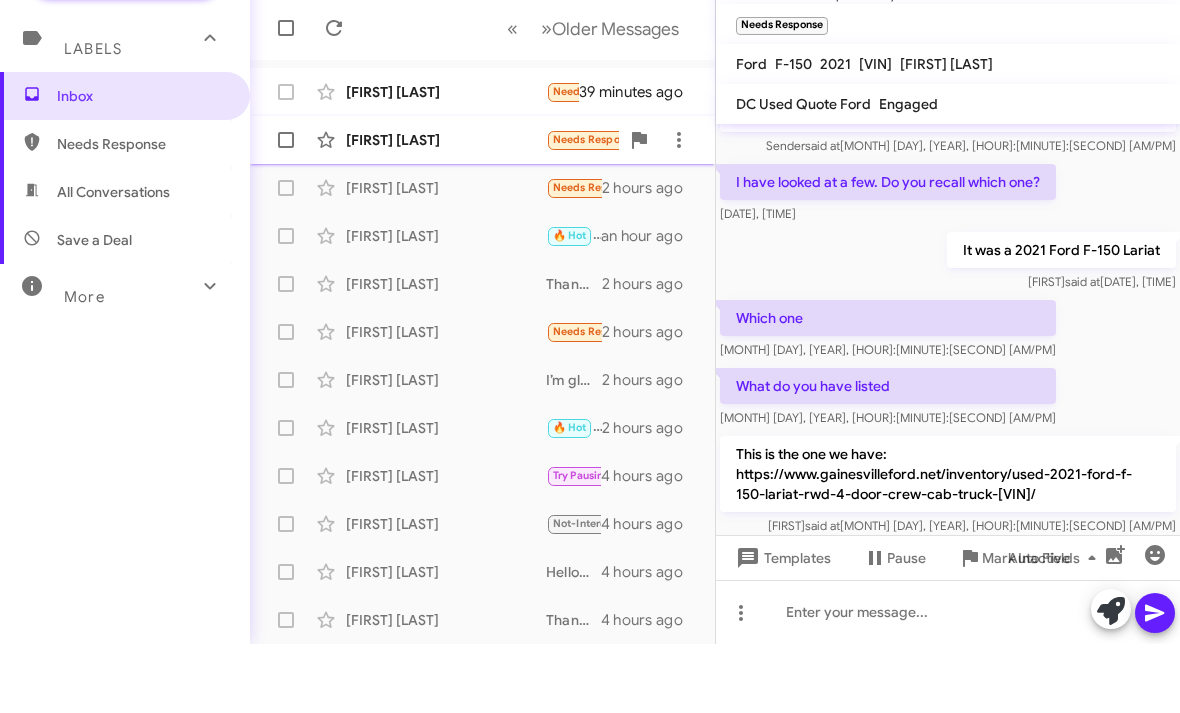 click on "[FIRST] [LAST] Needs Response I’m getting out-of-state offers around $130-131k OTD, and ideally I’d like to be under that. If you’re able to get close or beat that, I’d be ready to move quickly as I'd prefer to make a deal local 2 hours ago" 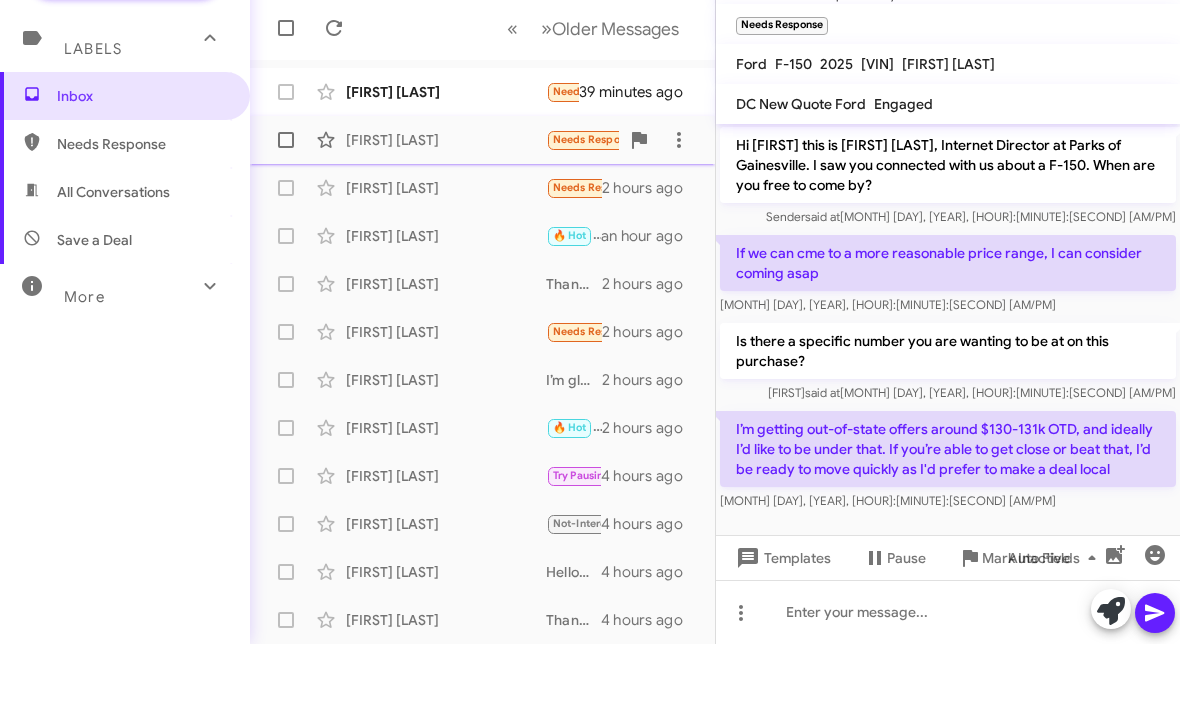 scroll, scrollTop: 1, scrollLeft: 0, axis: vertical 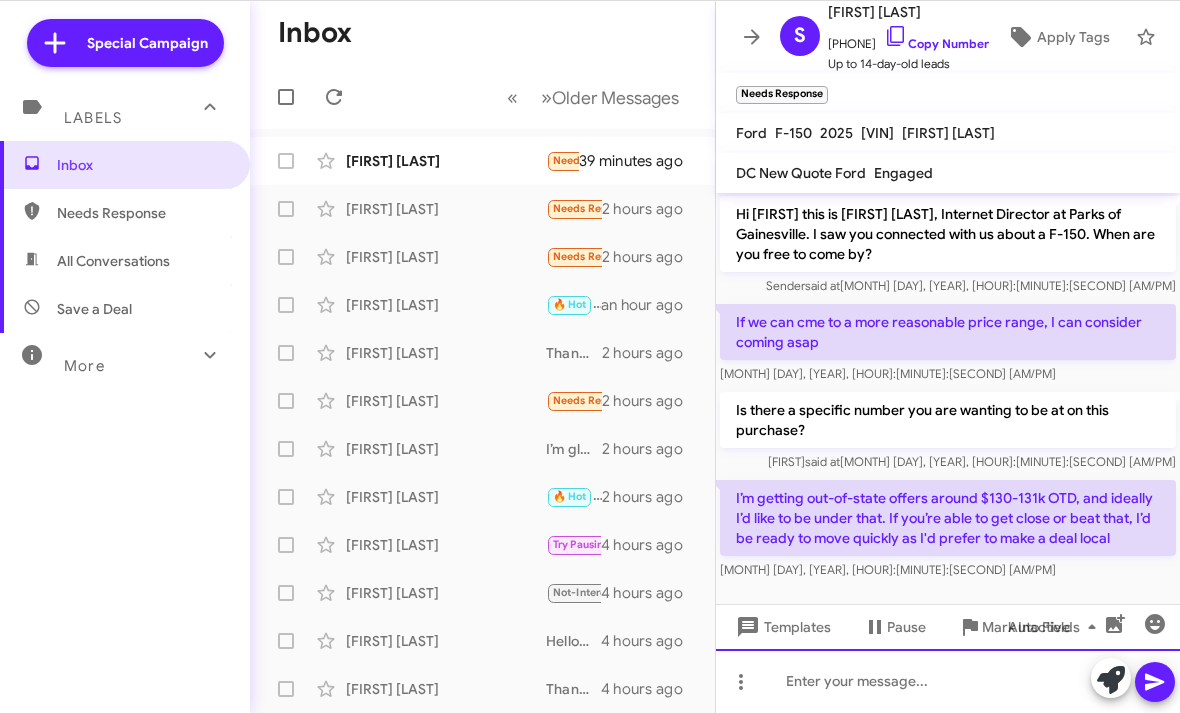 click on "Special Campaign Labels Inbox Needs Response All Conversations Save a Deal More Important 🔥 Hot Appointment Set
Starred Sent Sold Sold Responded Historic Reactivated Finished Opt out Paused Unpaused Phone Call Inbox   « Previous » Next   Older Messages   [FIRST] [LAST] Needs Response What colors do you have?   [FIRST] [LAST] Needs Response I’m getting out-of-state offers around $130-131k OTD, and ideally I’d like to be under that. If you’re able to get close or beat that, I’d be ready to move quickly as I'd prefer to make a deal local   [FIRST] [LAST] Needs Response What do you have listed   [FIRST] [LAST] 🔥 Hot   [FIRST] [LAST]   [NAME] [LAST] Needs Response I am looking at other vehicles to trade it.   [FIRST] [LAST]   [FIRST] [LAST] 🔥 Hot   [FIRST] [LAST] Try Pausing   [FIRST] [LAST] 🔥 Hot" at bounding box center [590, 356] 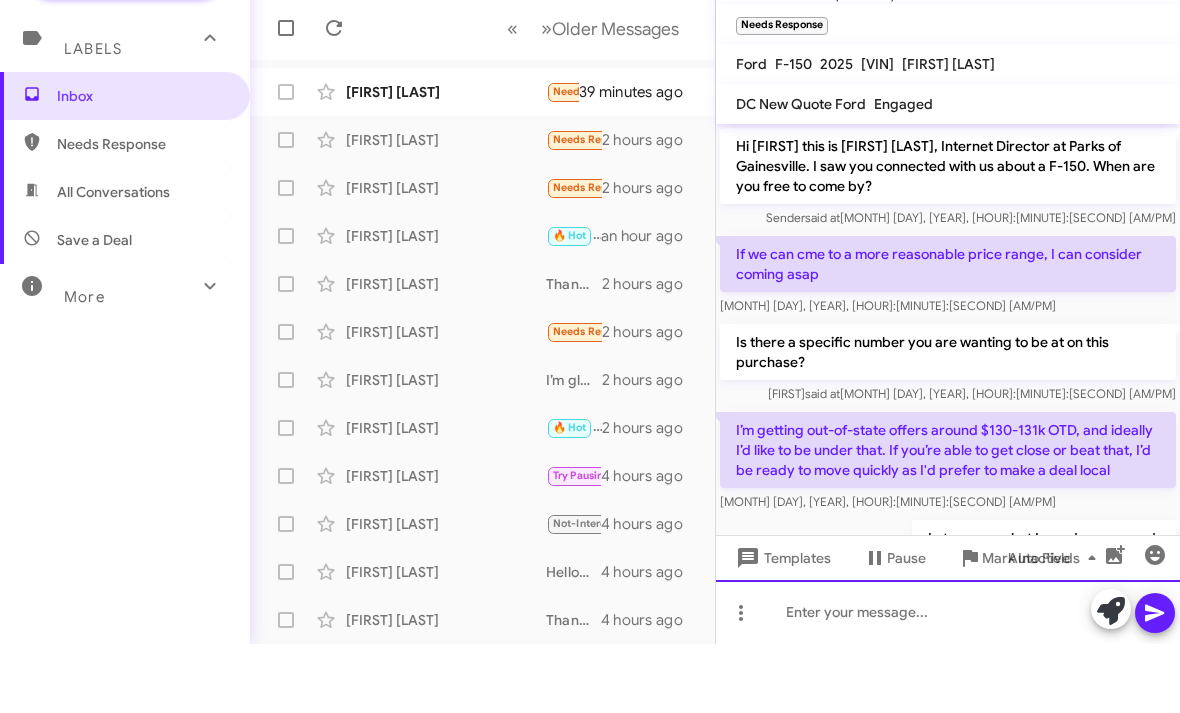 scroll, scrollTop: 0, scrollLeft: 0, axis: both 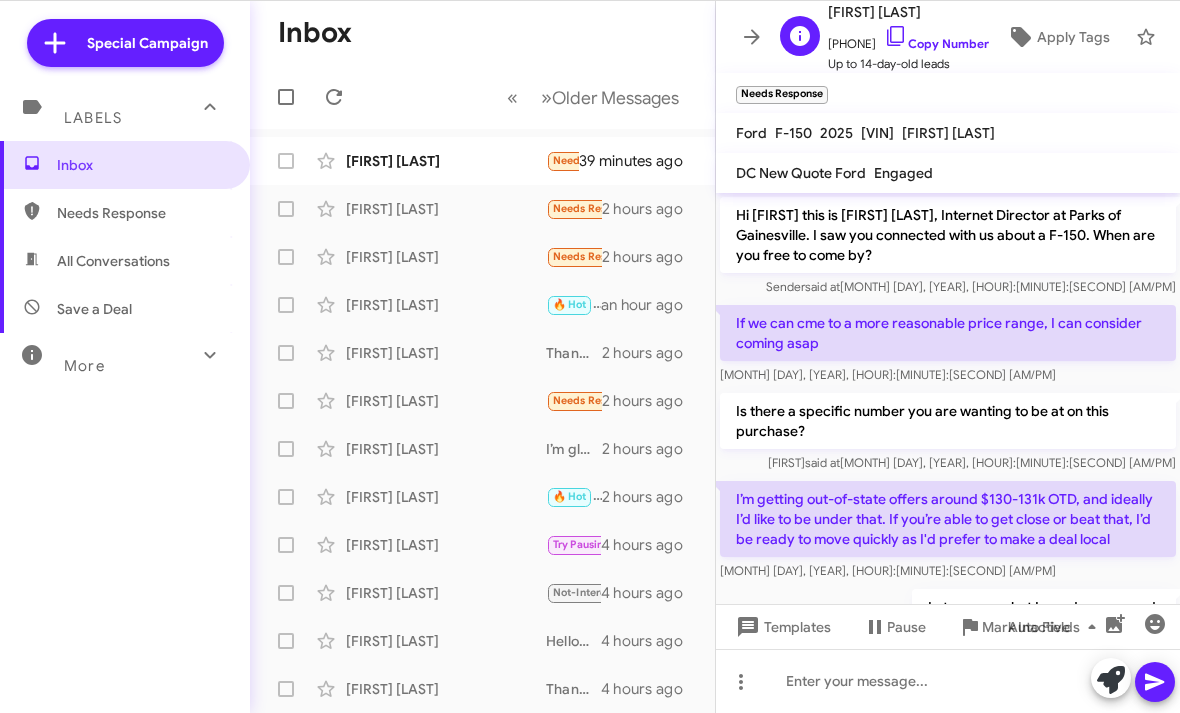 drag, startPoint x: 944, startPoint y: 17, endPoint x: 837, endPoint y: 17, distance: 107 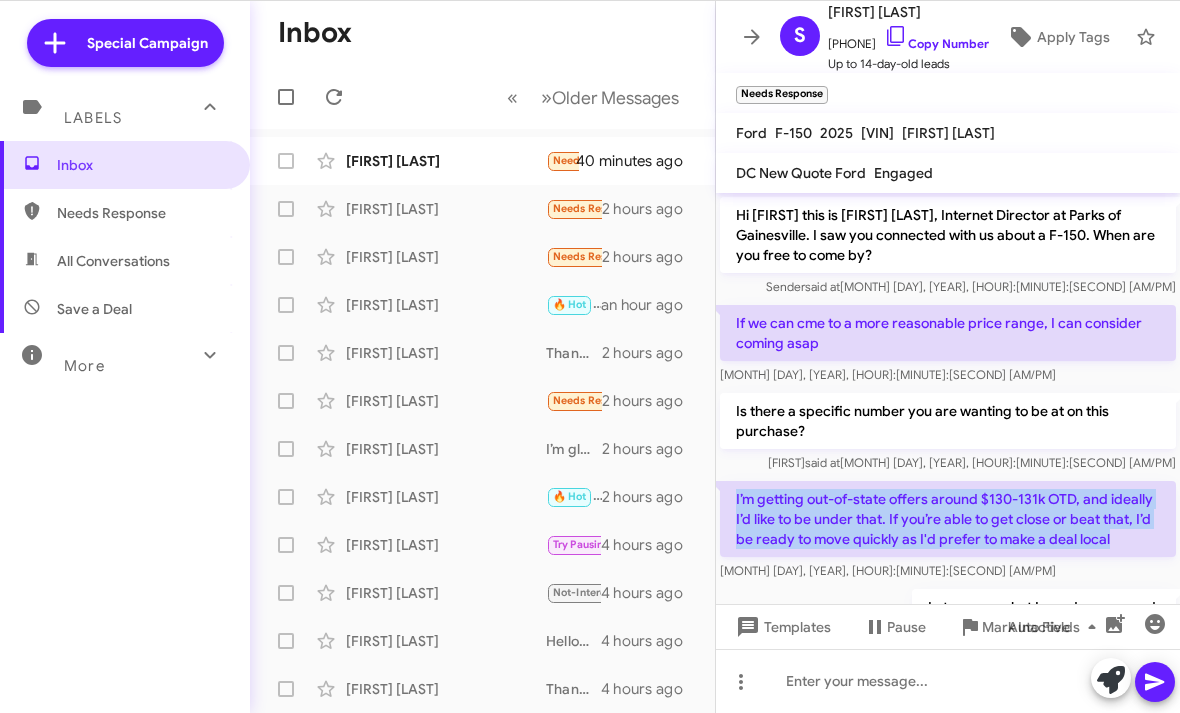 drag, startPoint x: 1117, startPoint y: 535, endPoint x: 725, endPoint y: 504, distance: 393.22385 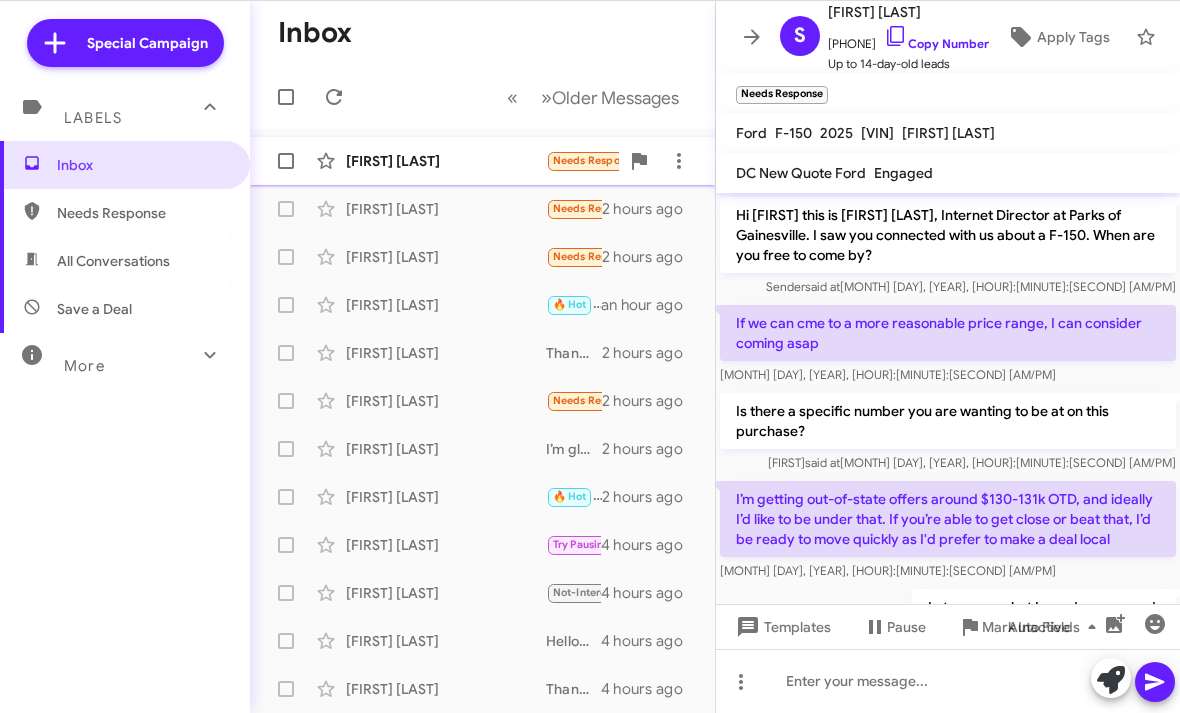click on "[FIRST] [LAST]" 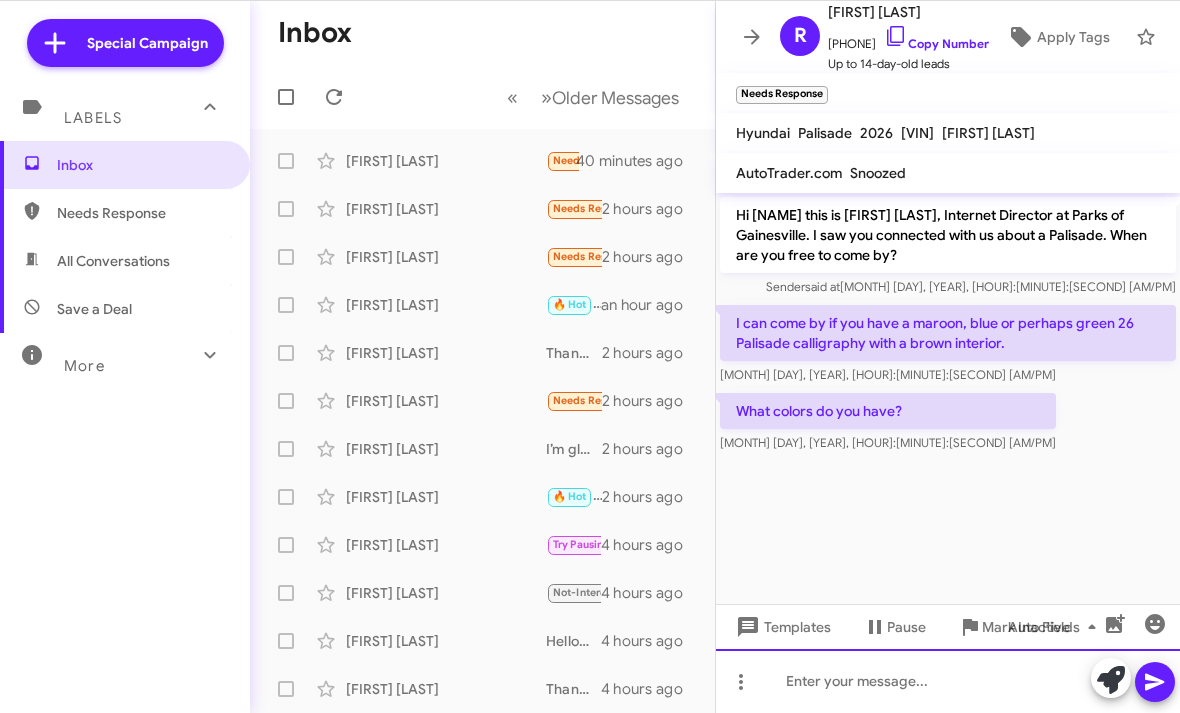click on "Special Campaign Labels  Inbox  Needs Response  All Conversations Save a Deal More Important  🔥 Hot Appointment Set
Starred Sent Sold Sold Responded Historic Reactivated Finished Opt out Paused Unpaused Phone Call Inbox   « Previous » Next   Older Messages   [FIRST] [LAST]  Needs Response   What colors do you have?   [TIME] ago    [FIRST] [LAST]  Needs Response   I’m getting out-of-state offers around $130-131k OTD, and ideally I’d like to be under that. If you’re able to get close or beat that, I’d be ready to move quickly as I'd prefer to make a deal local   [TIME] ago    [FIRST] [LAST]  Needs Response   What do you have listed   [TIME] ago    [FIRST] [LAST]  🔥 Hot   [TIME] ago    [FIRST] [LAST]  [TIME] ago    [FIRST] [LAST]  Needs Response   I am looking at other vehicles to trade it.   [TIME] ago    [FIRST] [LAST]  [TIME] ago    [FIRST] [LAST]  🔥 Hot   [TIME] ago    [FIRST] [LAST]  Try Pausing   [TIME] ago    [FIRST] [LAST]  🔥 Hot" at bounding box center [590, 356] 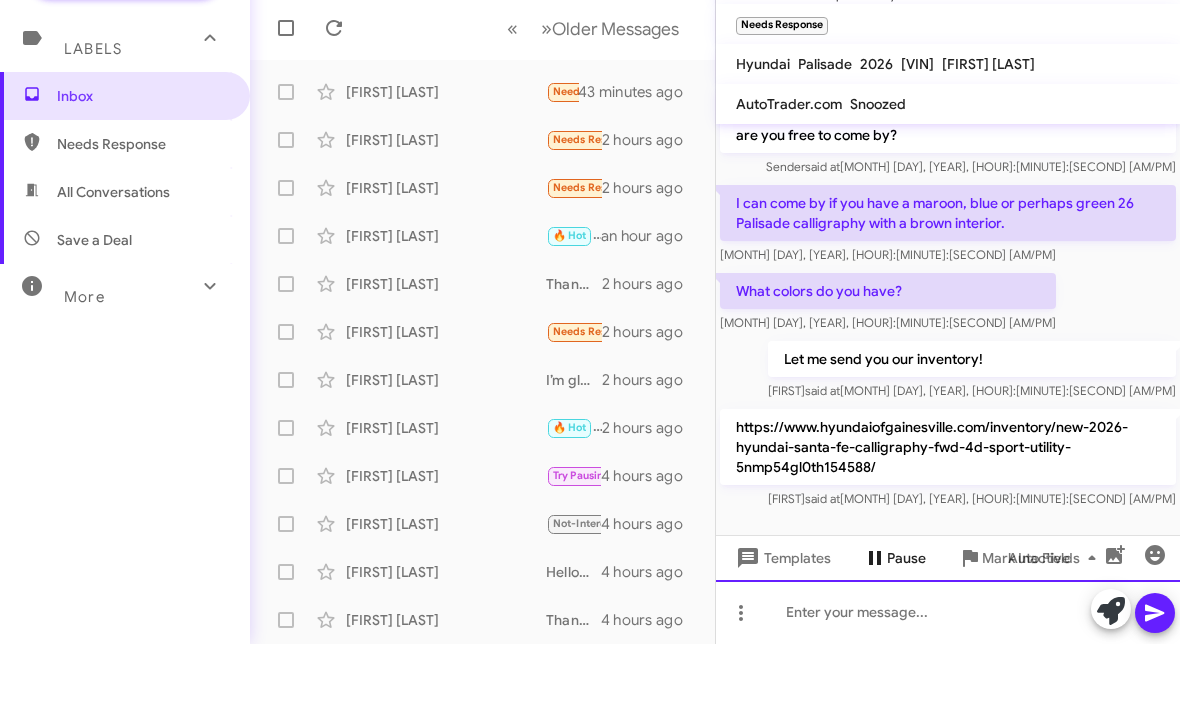 scroll, scrollTop: 54, scrollLeft: 0, axis: vertical 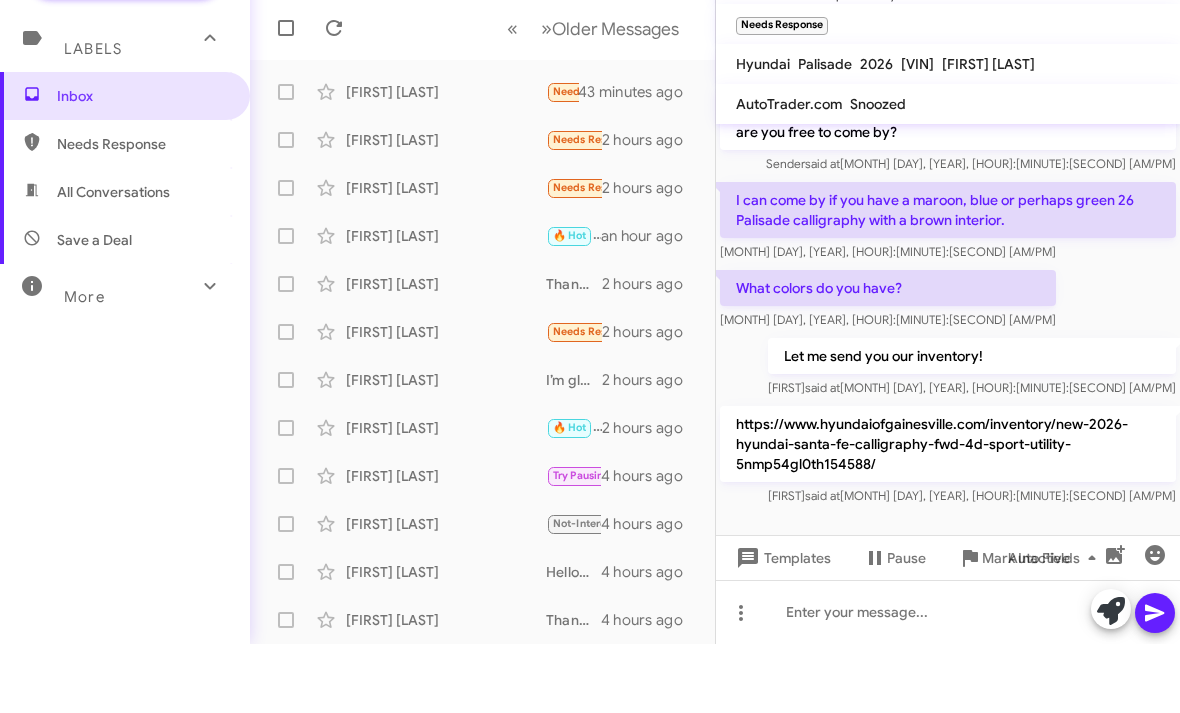 click on "« Previous » Next   Older Messages" 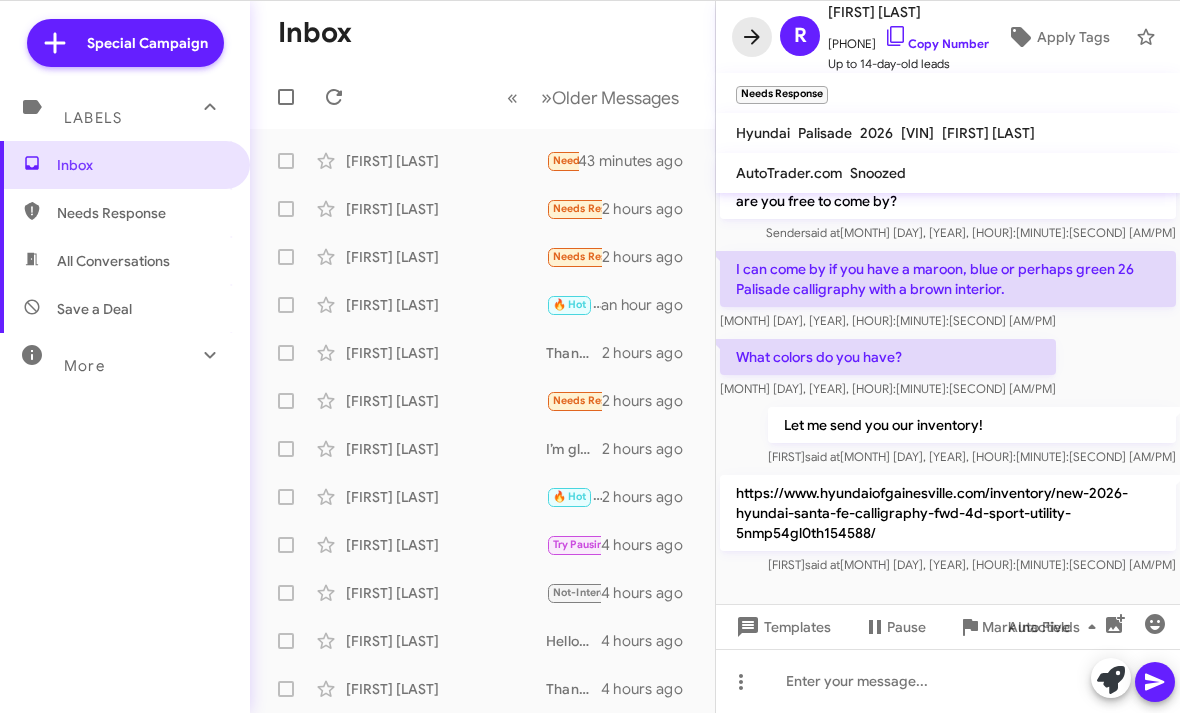 click 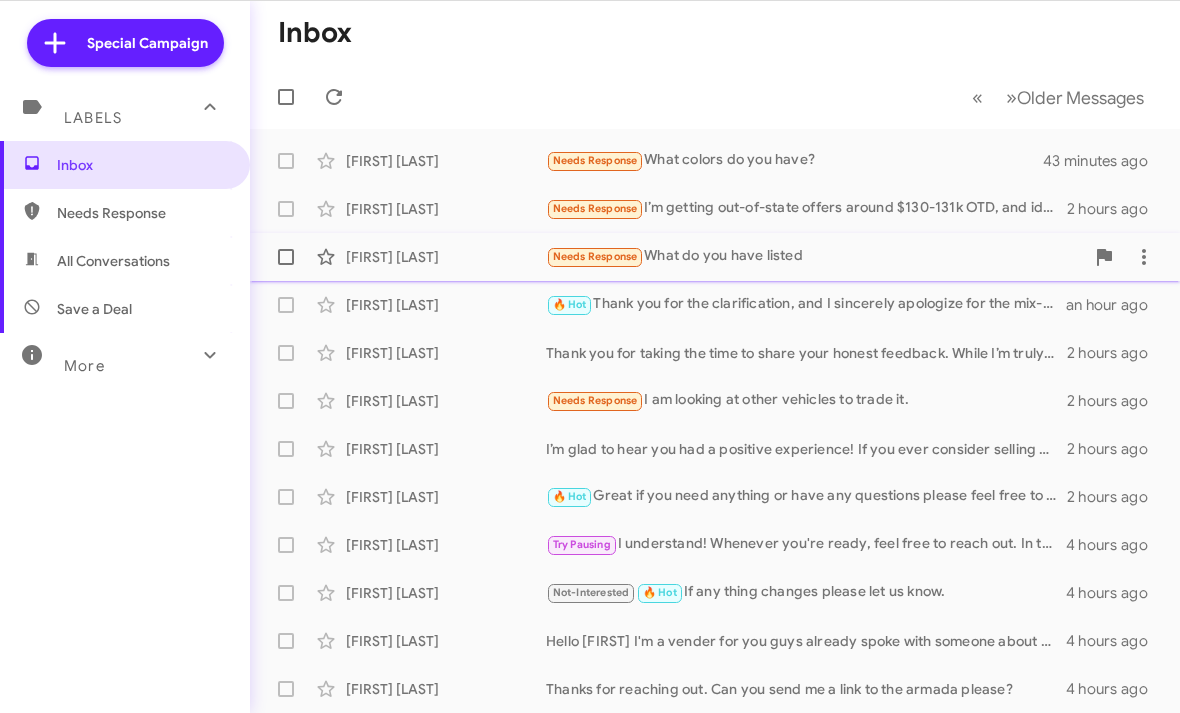 click on "[FIRST] [LAST] Needs Response What do you have listed [NUMBER] hours ago" 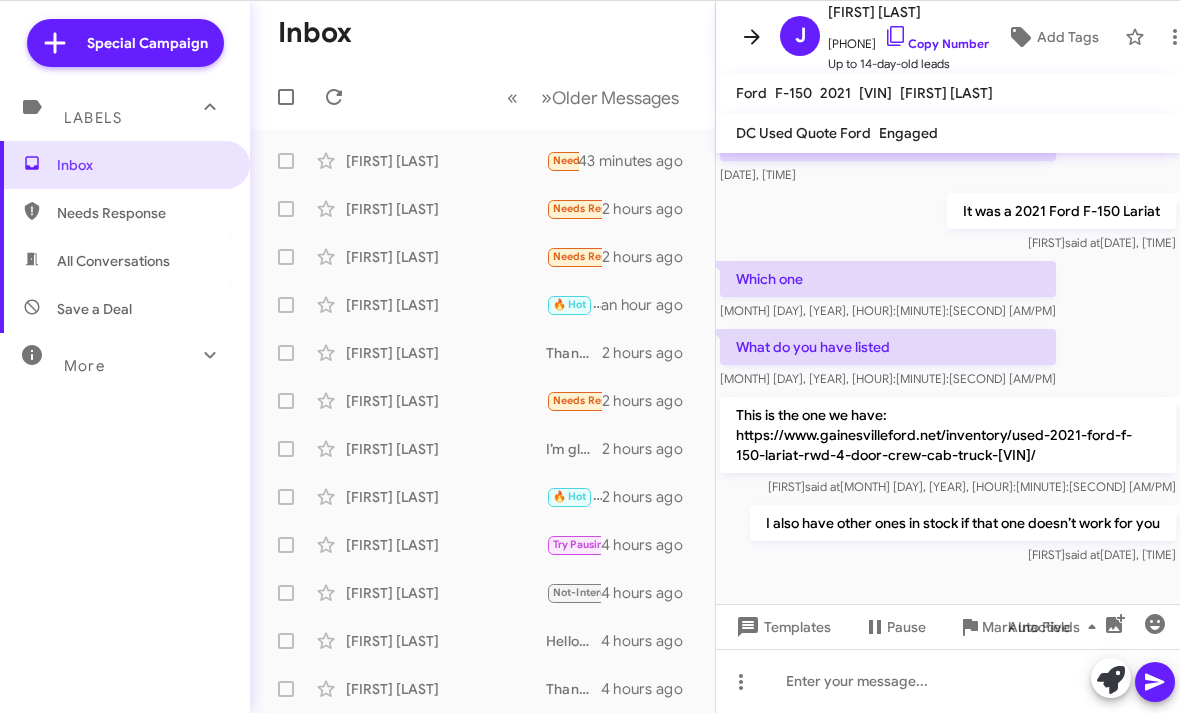 scroll, scrollTop: 140, scrollLeft: 0, axis: vertical 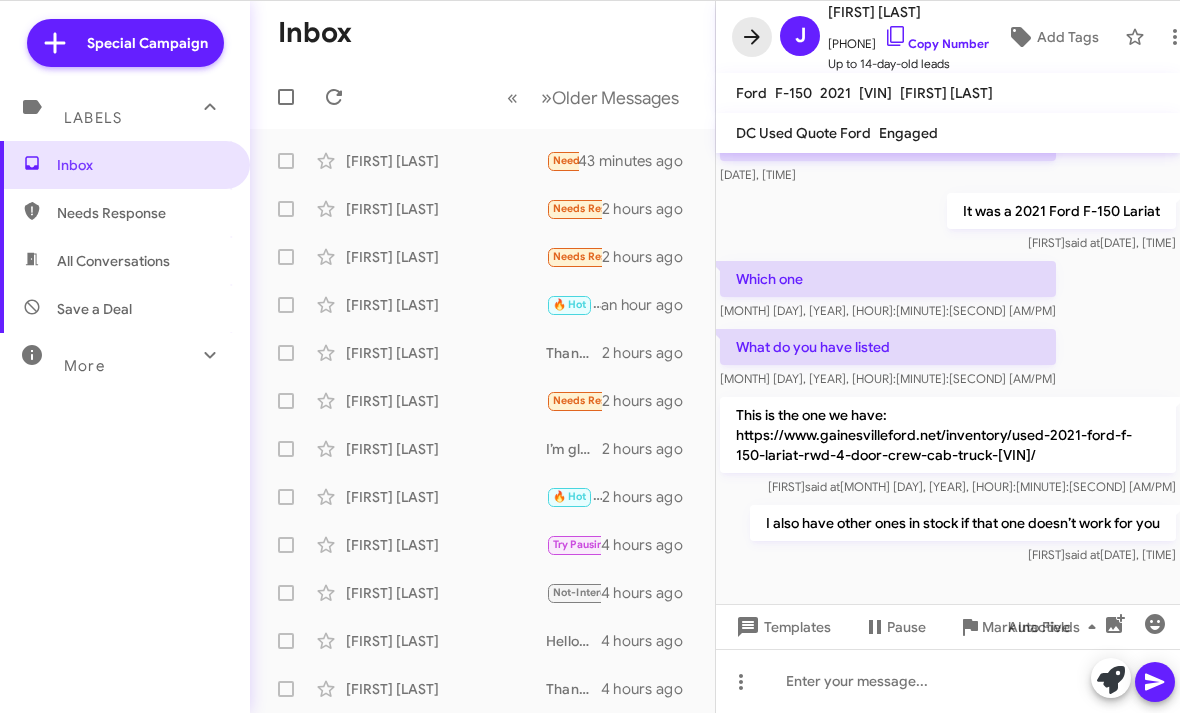 click 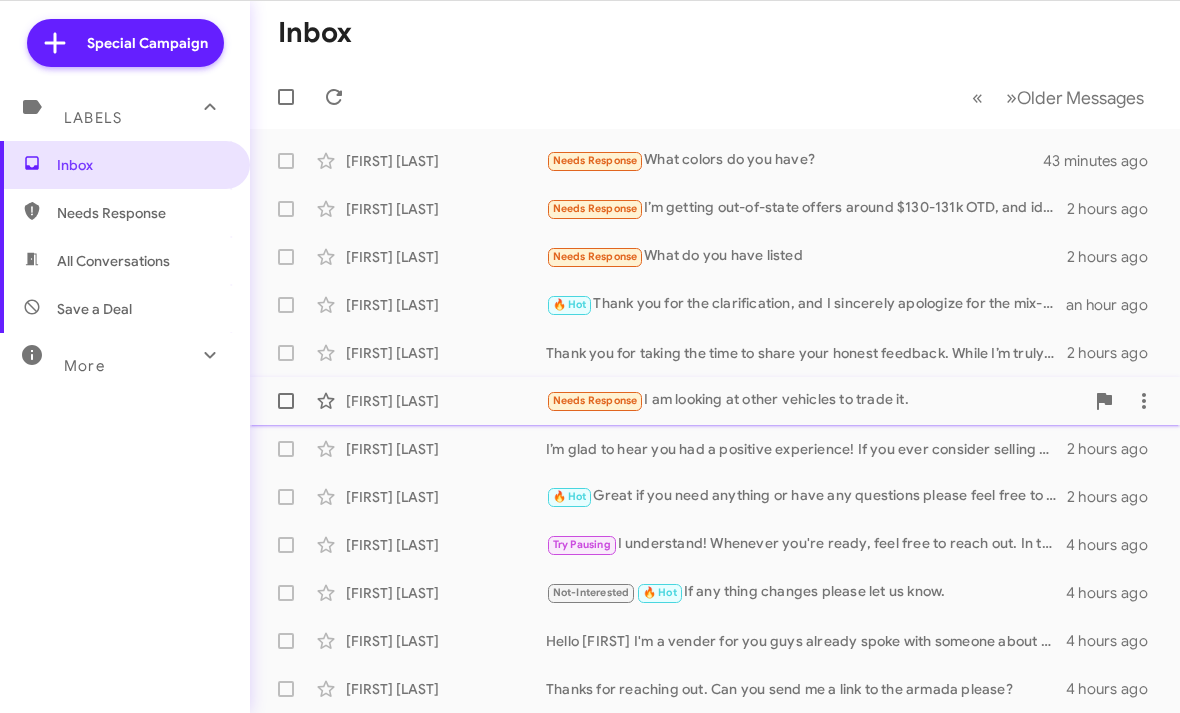 click on "[FIRST] [LAST]  Needs Response   I am looking at other vehicles to trade it.   [TIME] ago" 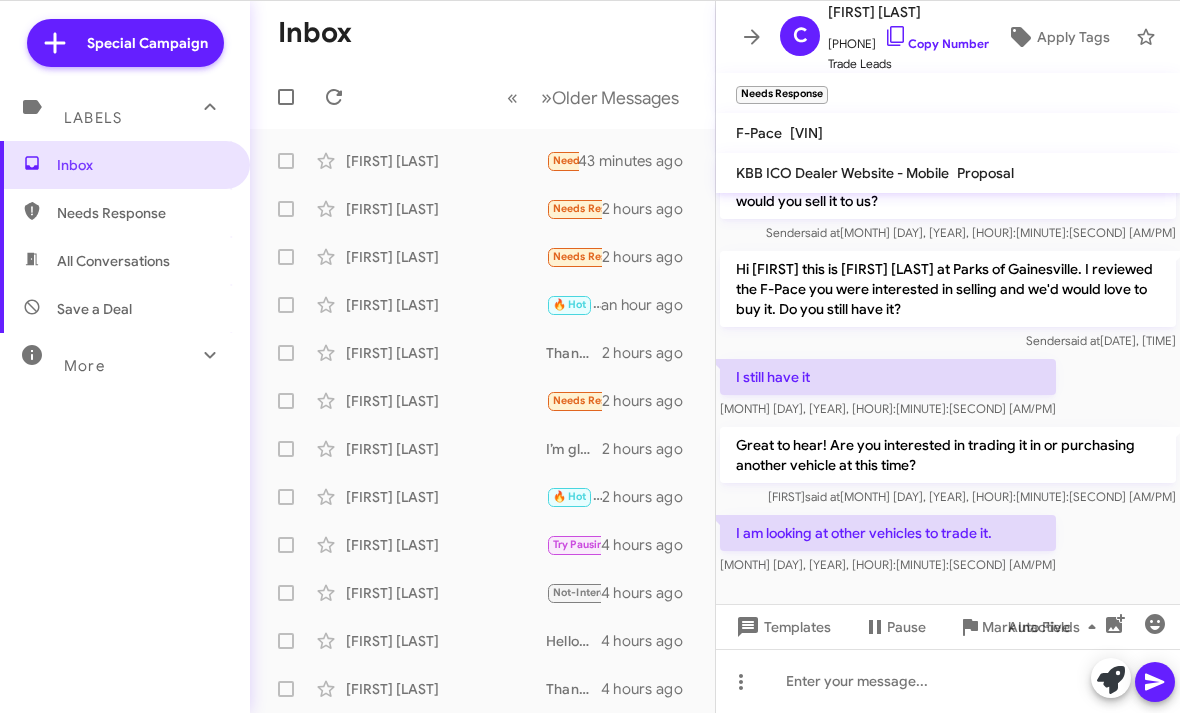 scroll, scrollTop: 74, scrollLeft: 0, axis: vertical 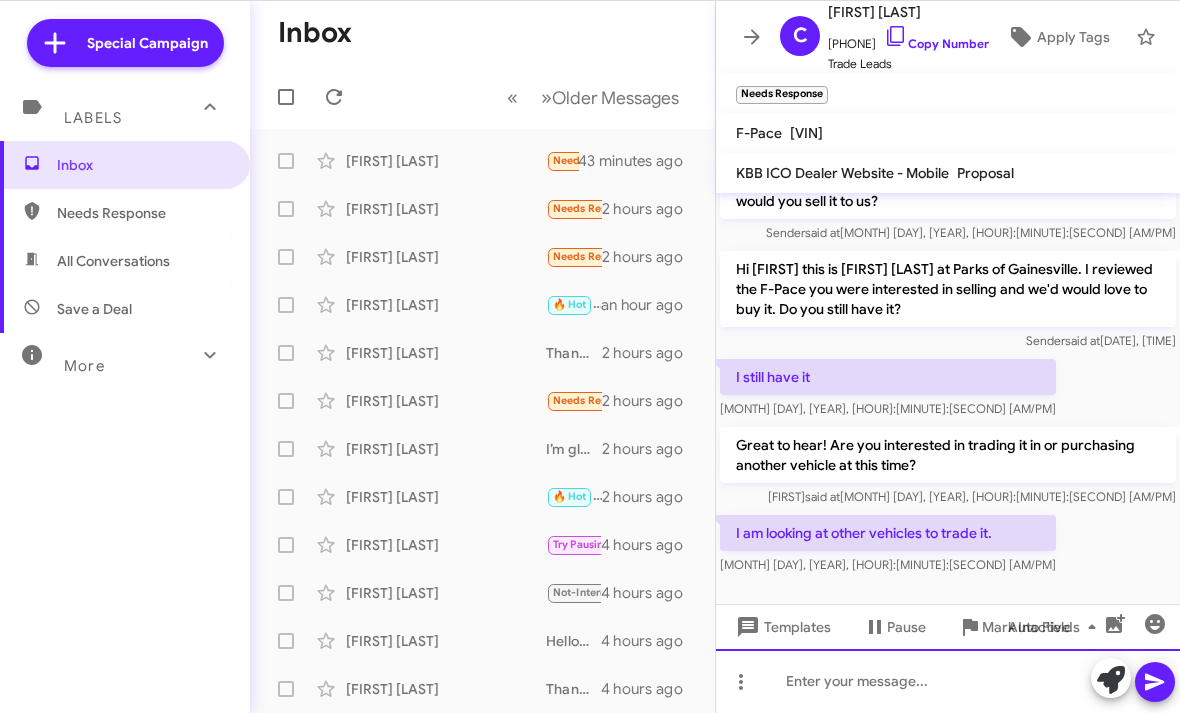 click on "Special Campaign Labels  Inbox  Needs Response  All Conversations Save a Deal More Important  🔥 Hot Appointment Set
Starred Sent Sold Sold Responded Historic Reactivated Finished Opt out Paused Unpaused Phone Call Inbox   « Previous » Next   Older Messages   [FIRST] [LAST]  Needs Response   What colors do you have?   [TIME] ago    [FIRST] [LAST]  Needs Response   I’m getting out-of-state offers around $130-131k OTD, and ideally I’d like to be under that. If you’re able to get close or beat that, I’d be ready to move quickly as I'd prefer to make a deal local   [TIME] ago    [FIRST] [LAST]  Needs Response   What do you have listed   [TIME] ago    [FIRST] [LAST]  🔥 Hot   [TIME] ago    [FIRST] [LAST]  [TIME] ago    [FIRST] [LAST]  Needs Response   I am looking at other vehicles to trade it.   [TIME] ago    [FIRST] [LAST]  [TIME] ago    [FIRST] [LAST]  🔥 Hot   [TIME] ago    [FIRST] [LAST]  Try Pausing   [TIME] ago    [FIRST] [LAST]  🔥 Hot" at bounding box center (590, 356) 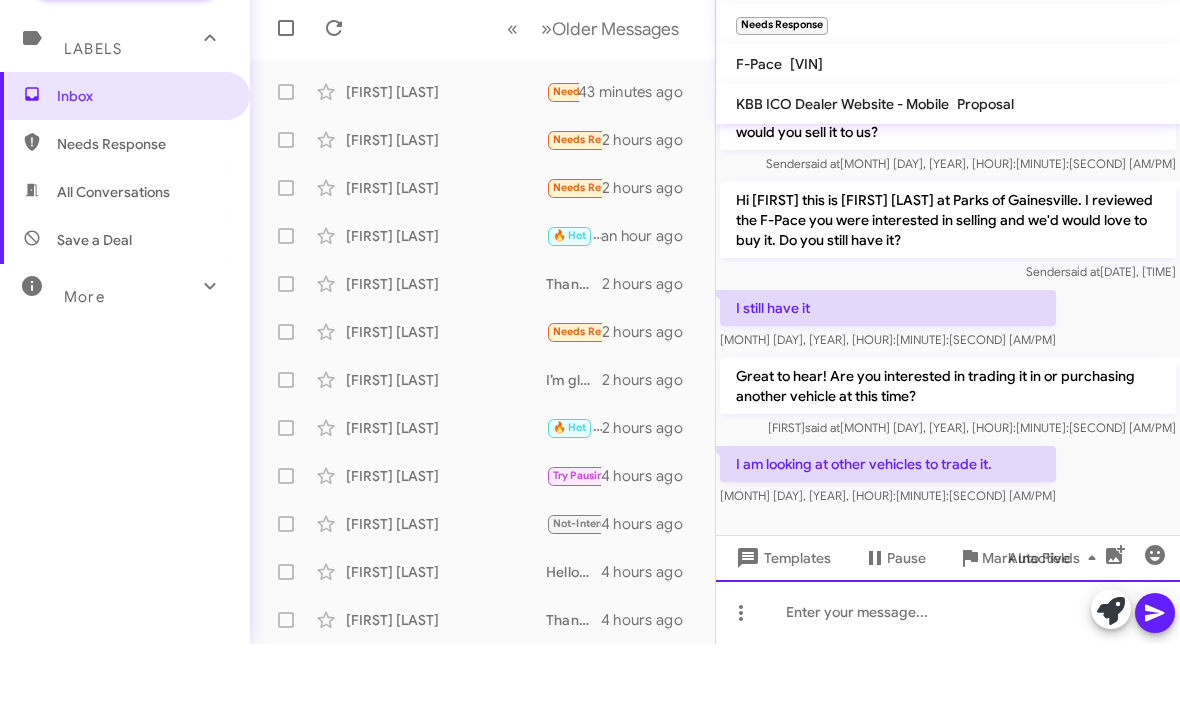type 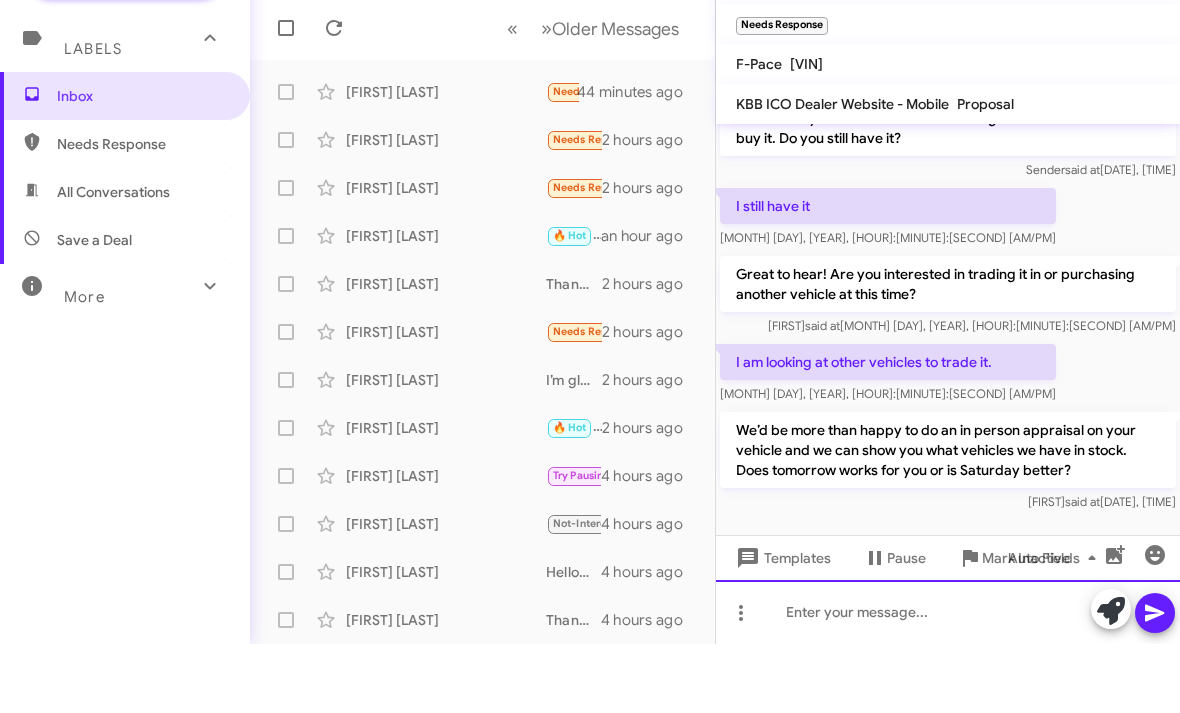 scroll, scrollTop: 187, scrollLeft: 0, axis: vertical 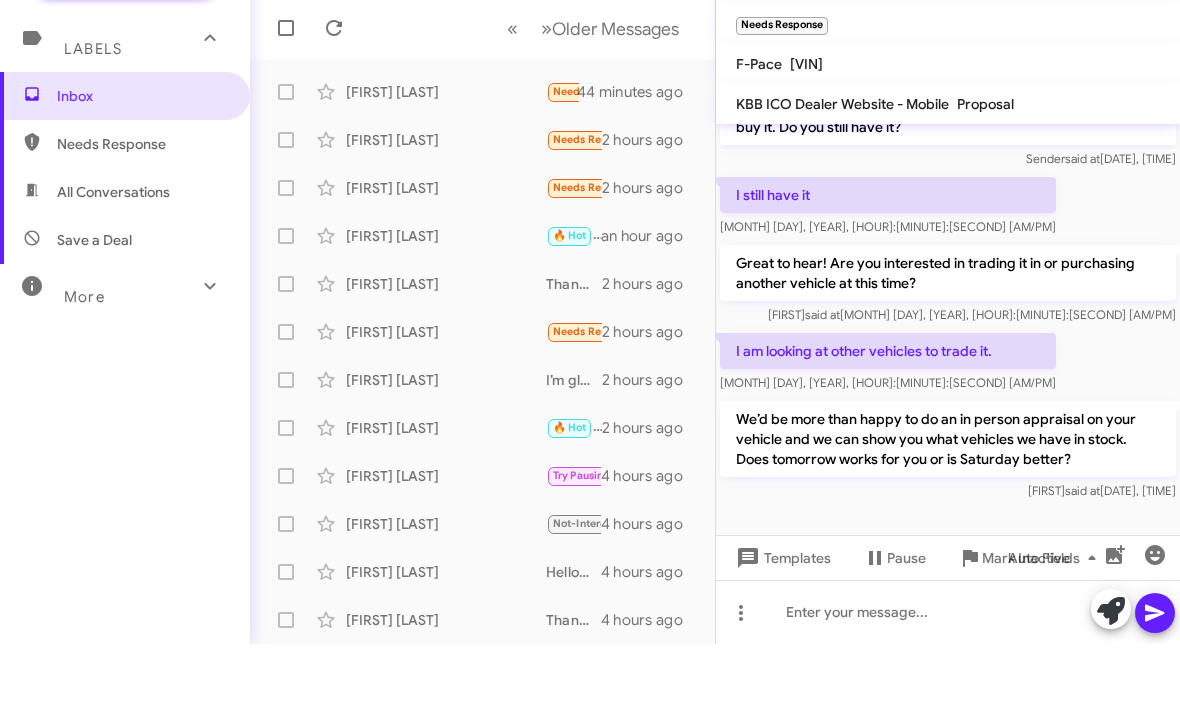 click on "« Previous » Next   Older Messages" 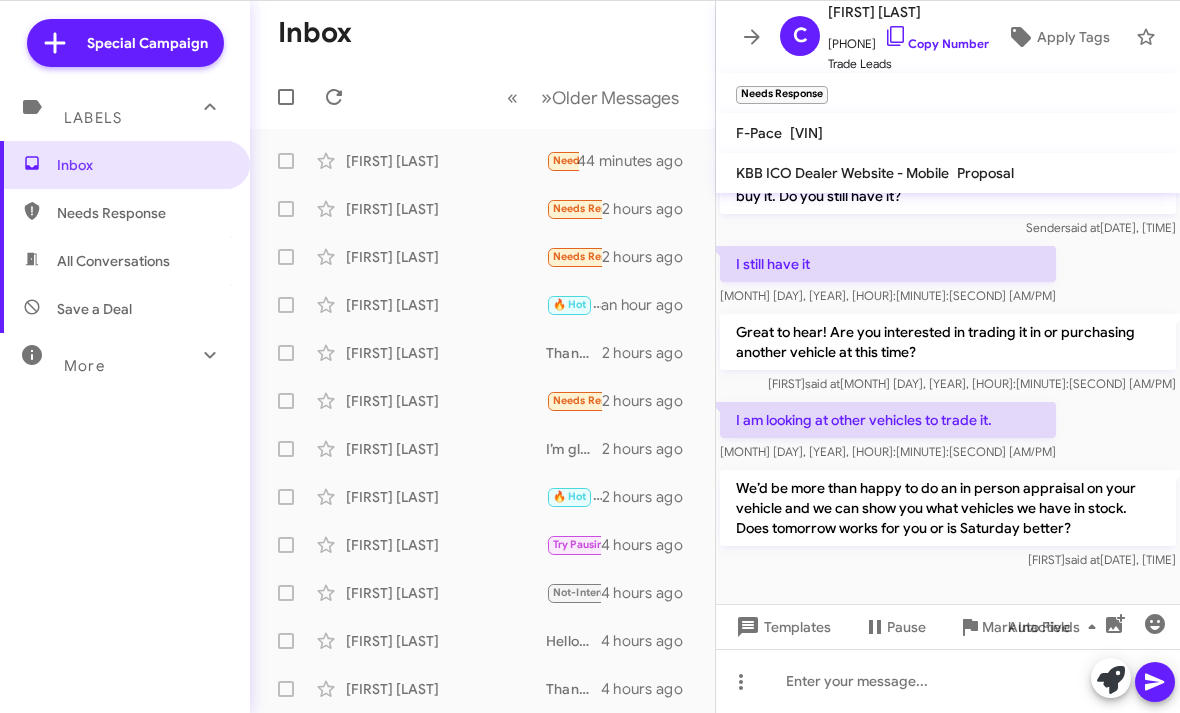 scroll, scrollTop: 75, scrollLeft: 0, axis: vertical 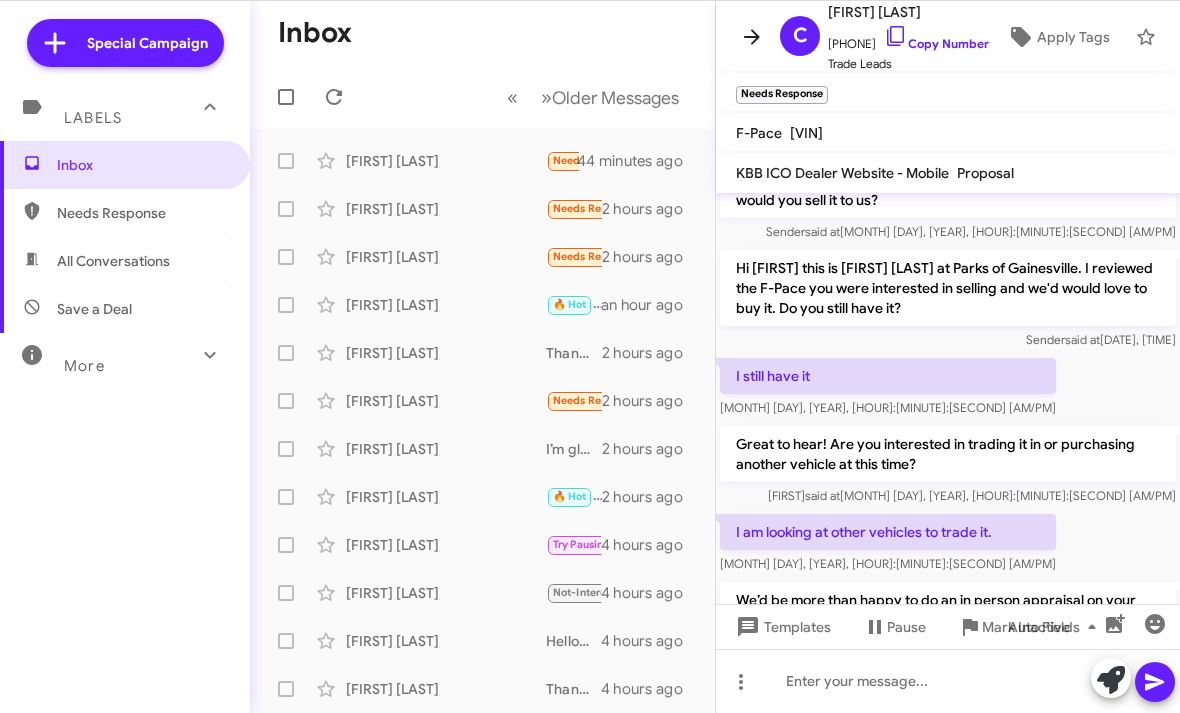 click 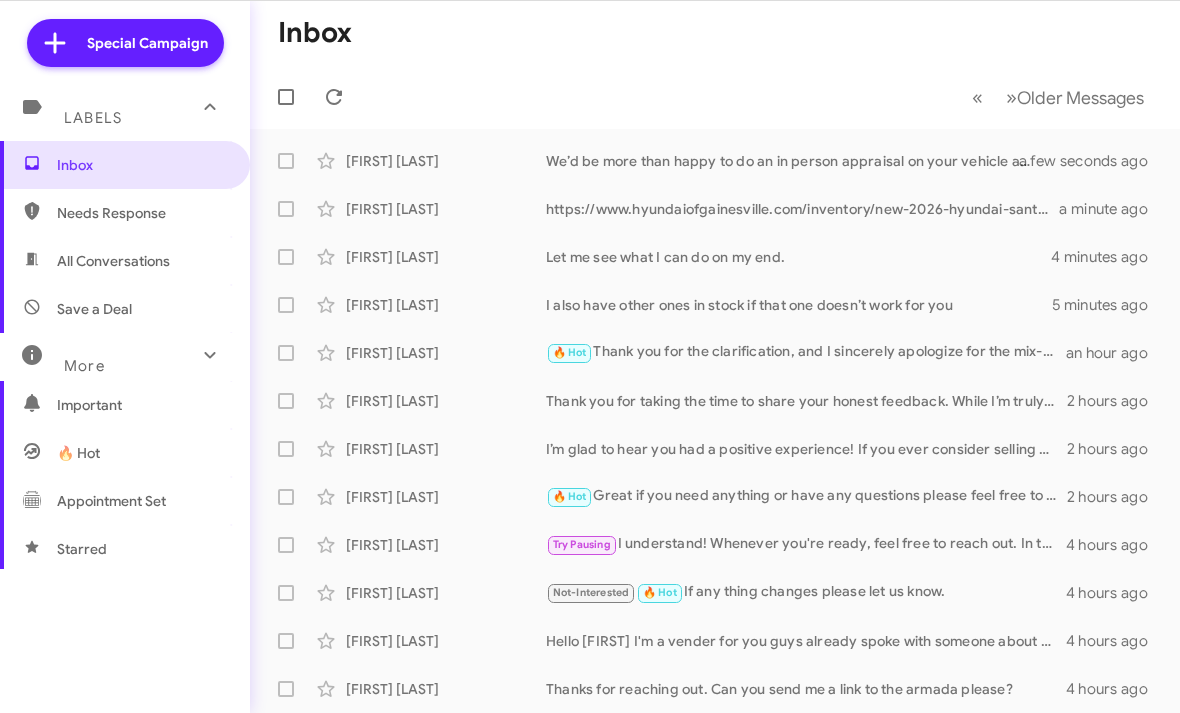 scroll, scrollTop: 0, scrollLeft: 0, axis: both 